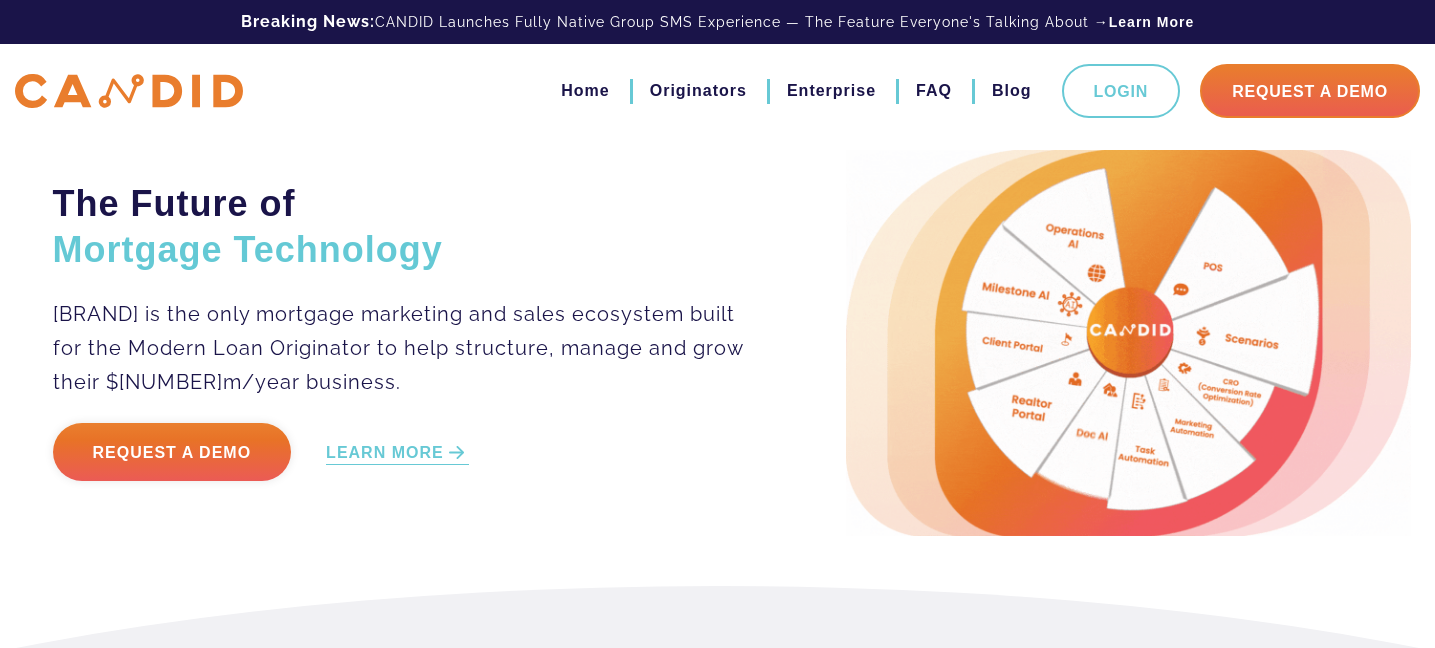 scroll, scrollTop: 0, scrollLeft: 0, axis: both 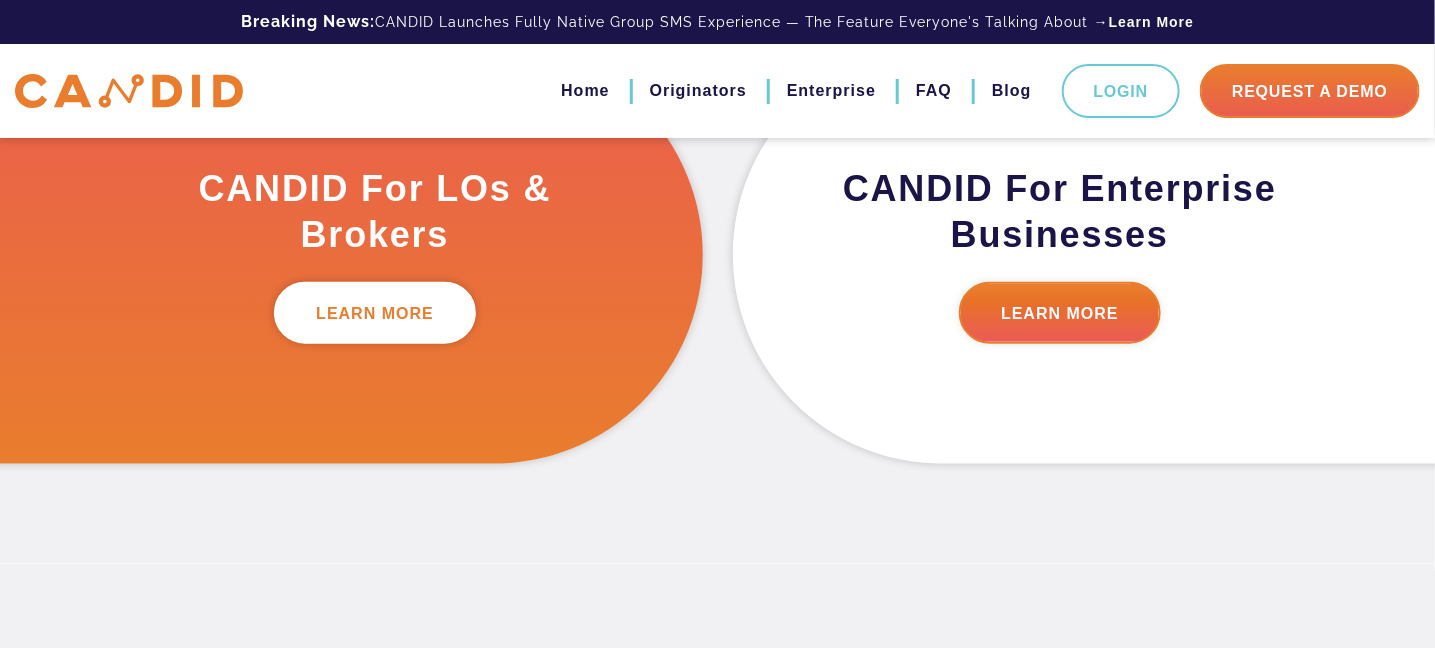 click on "LEARN MORE" at bounding box center [375, 313] 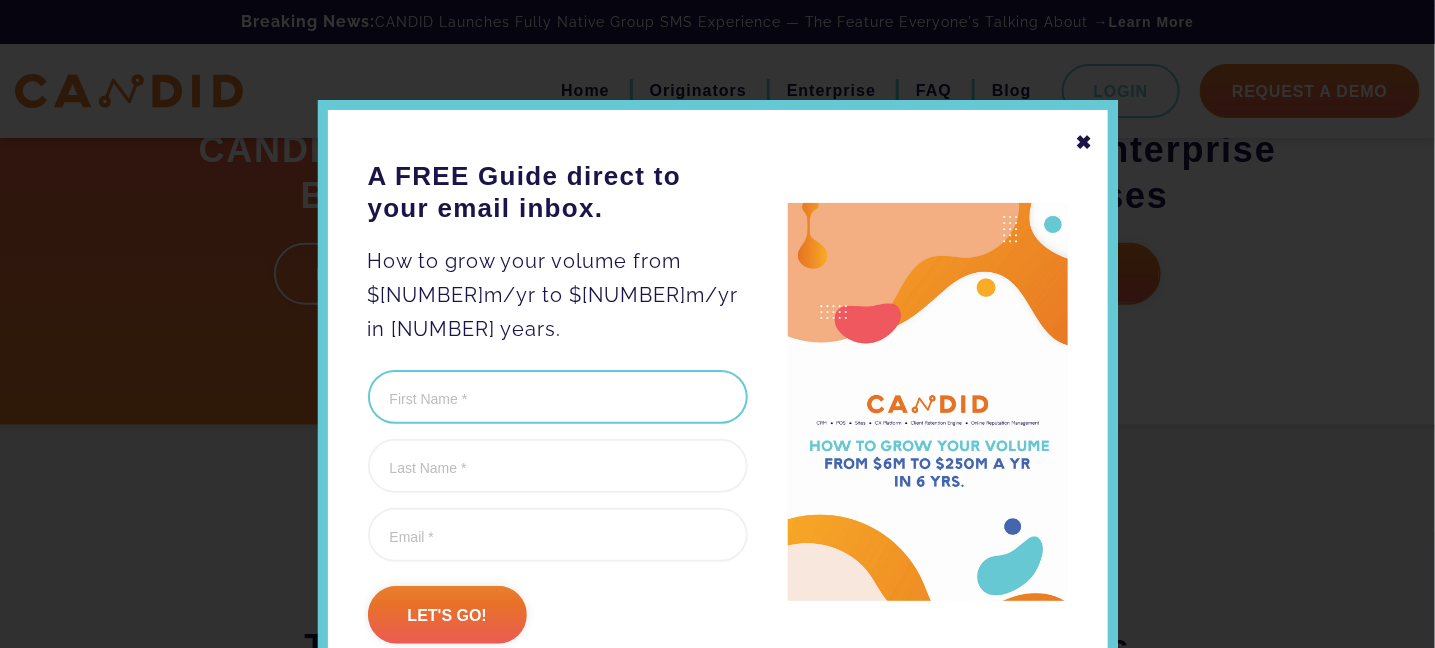 scroll, scrollTop: 539, scrollLeft: 0, axis: vertical 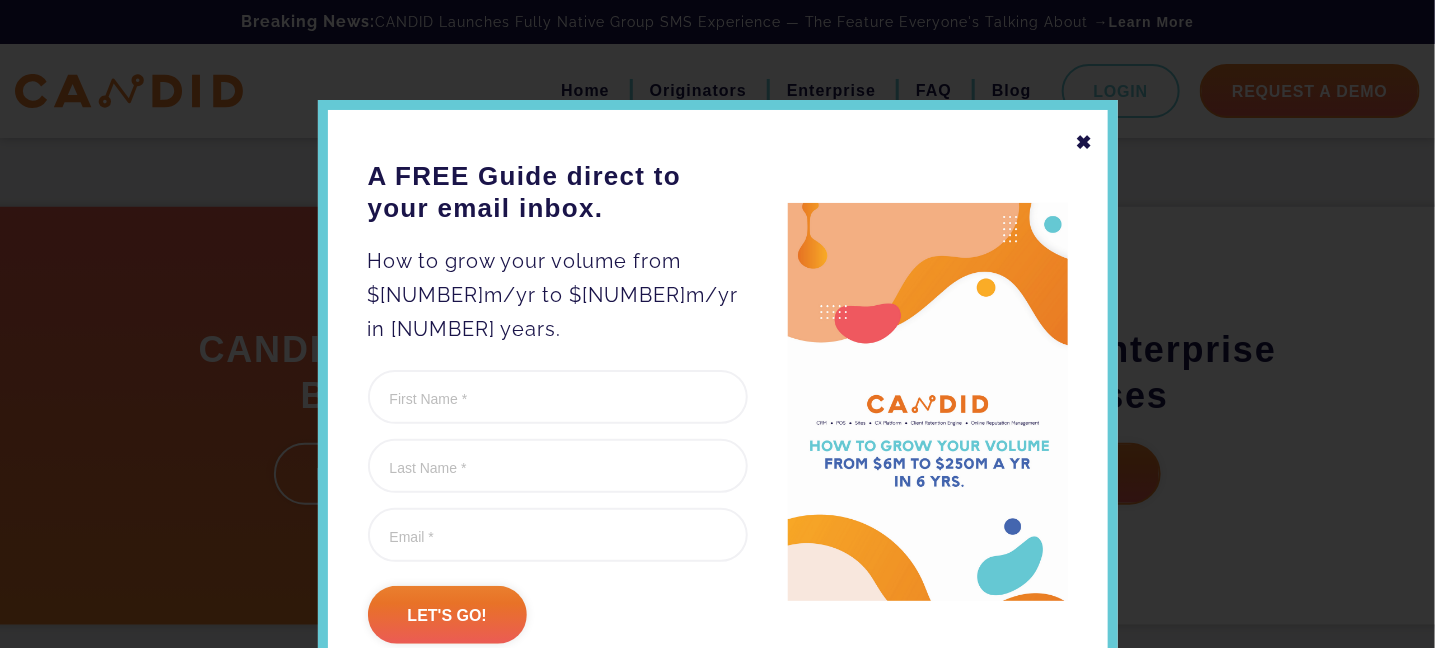 click on "✖" at bounding box center (1085, 142) 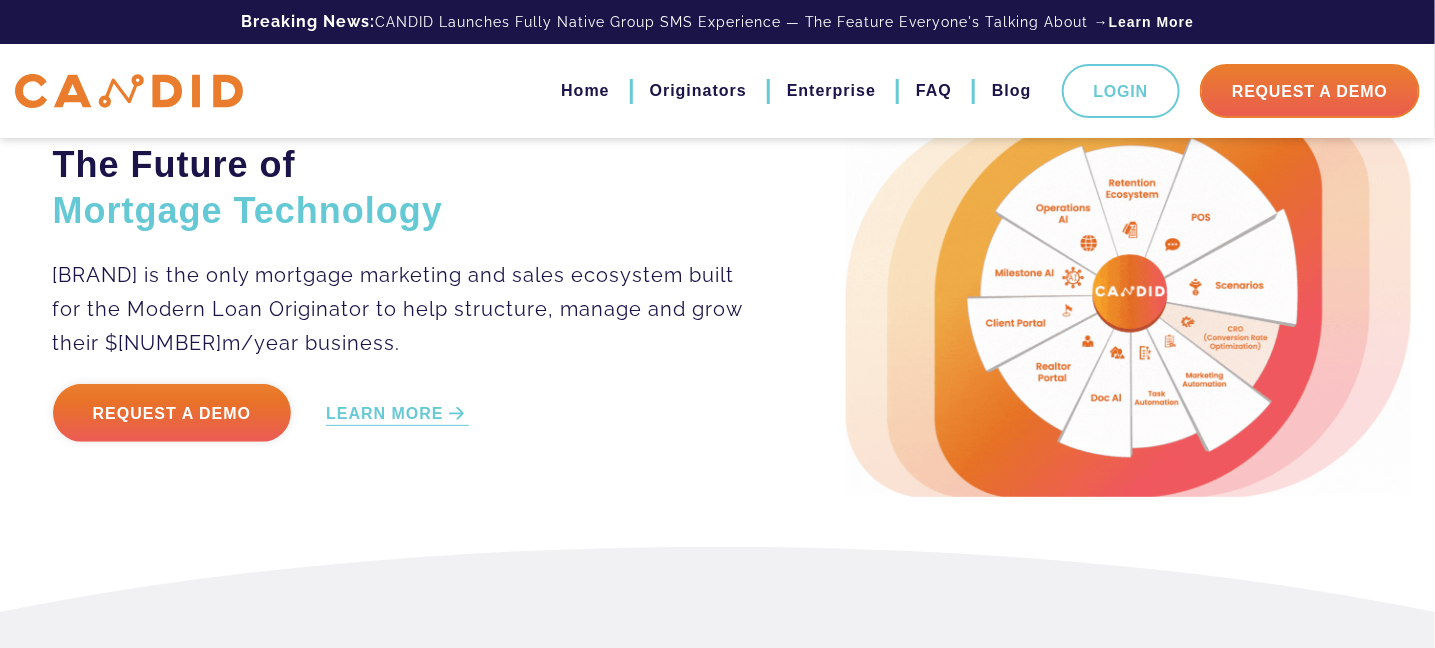 scroll, scrollTop: 0, scrollLeft: 0, axis: both 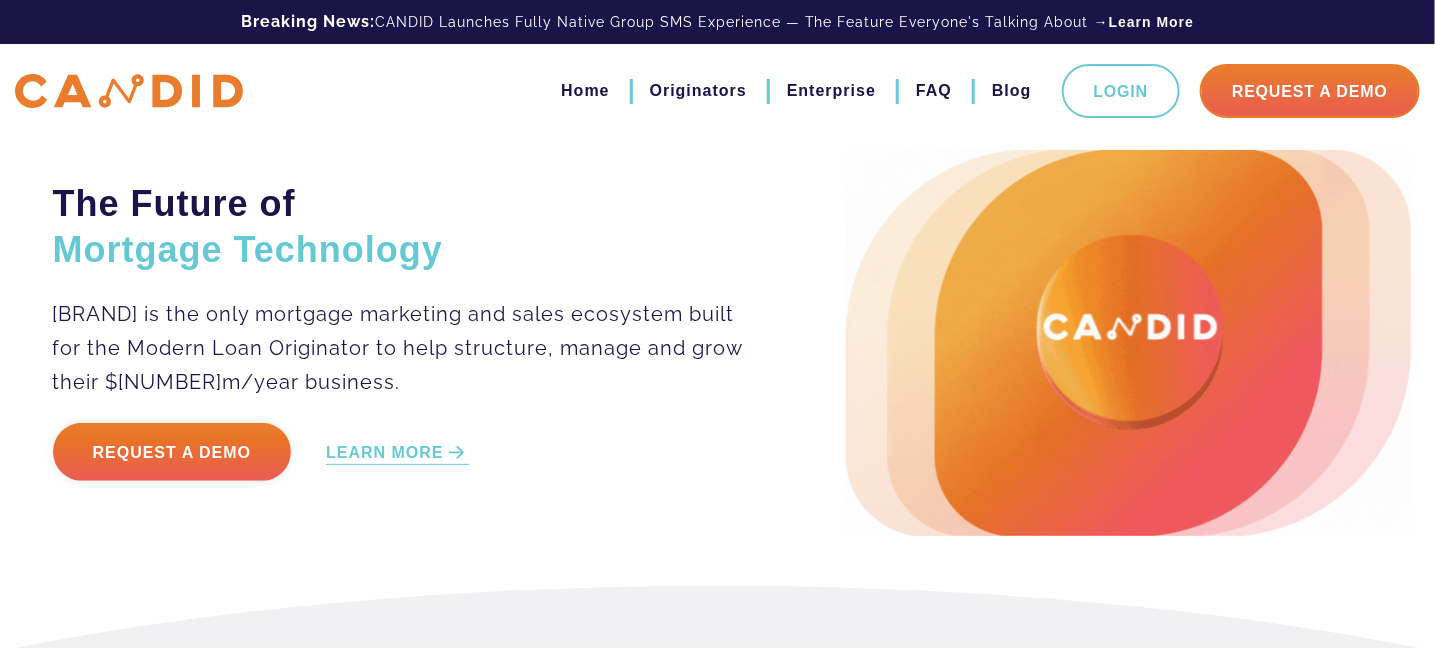 click at bounding box center (1128, 343) 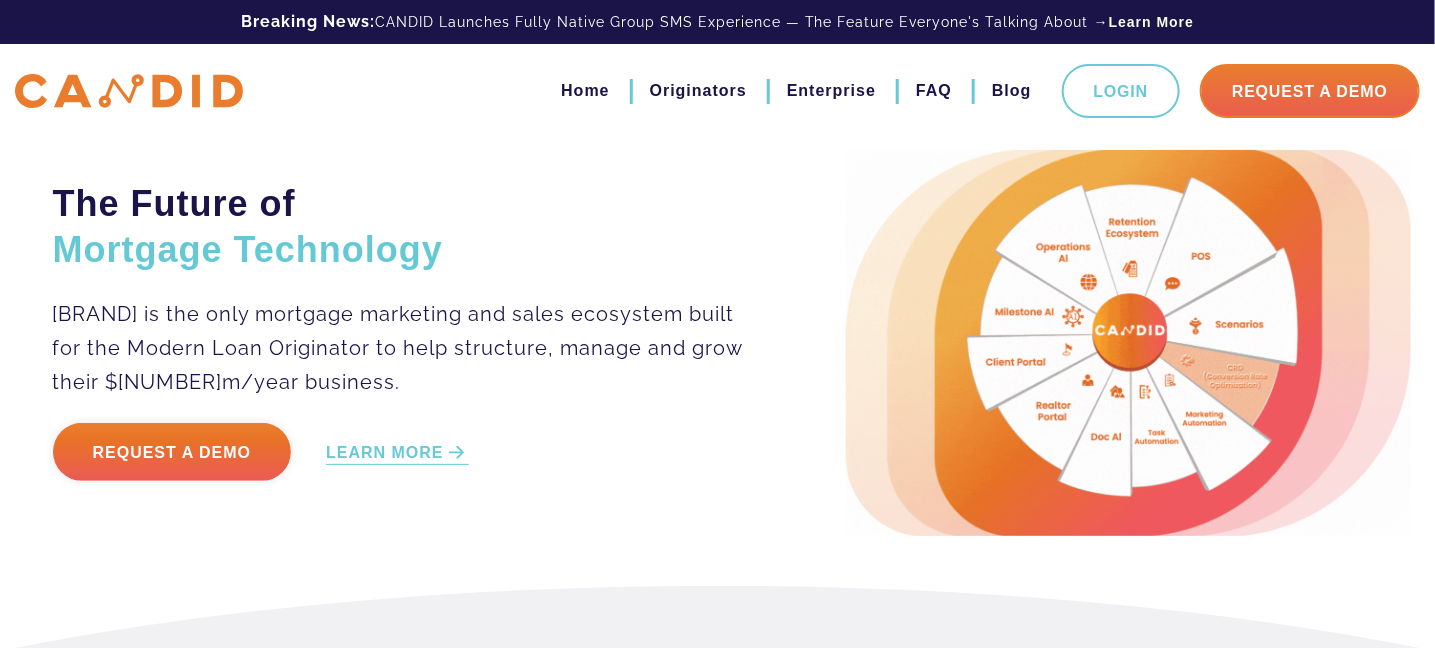 click at bounding box center [1128, 343] 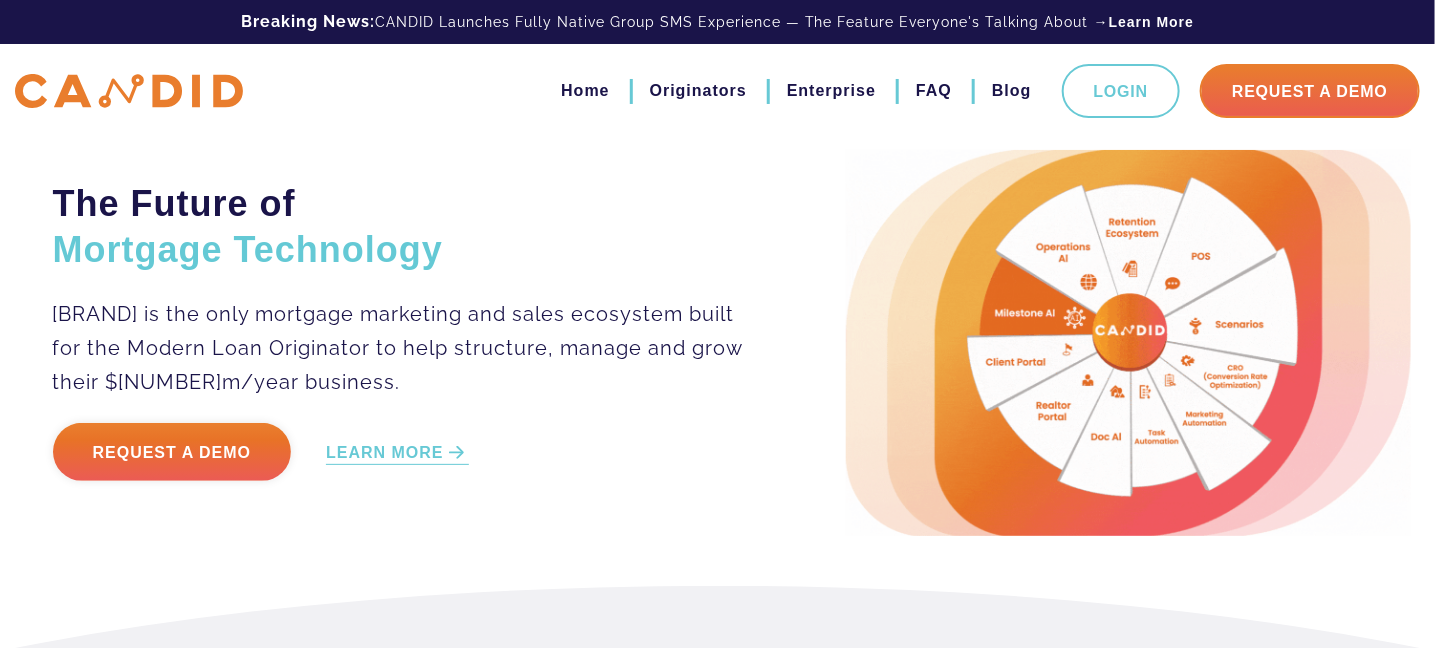 click at bounding box center [1128, 343] 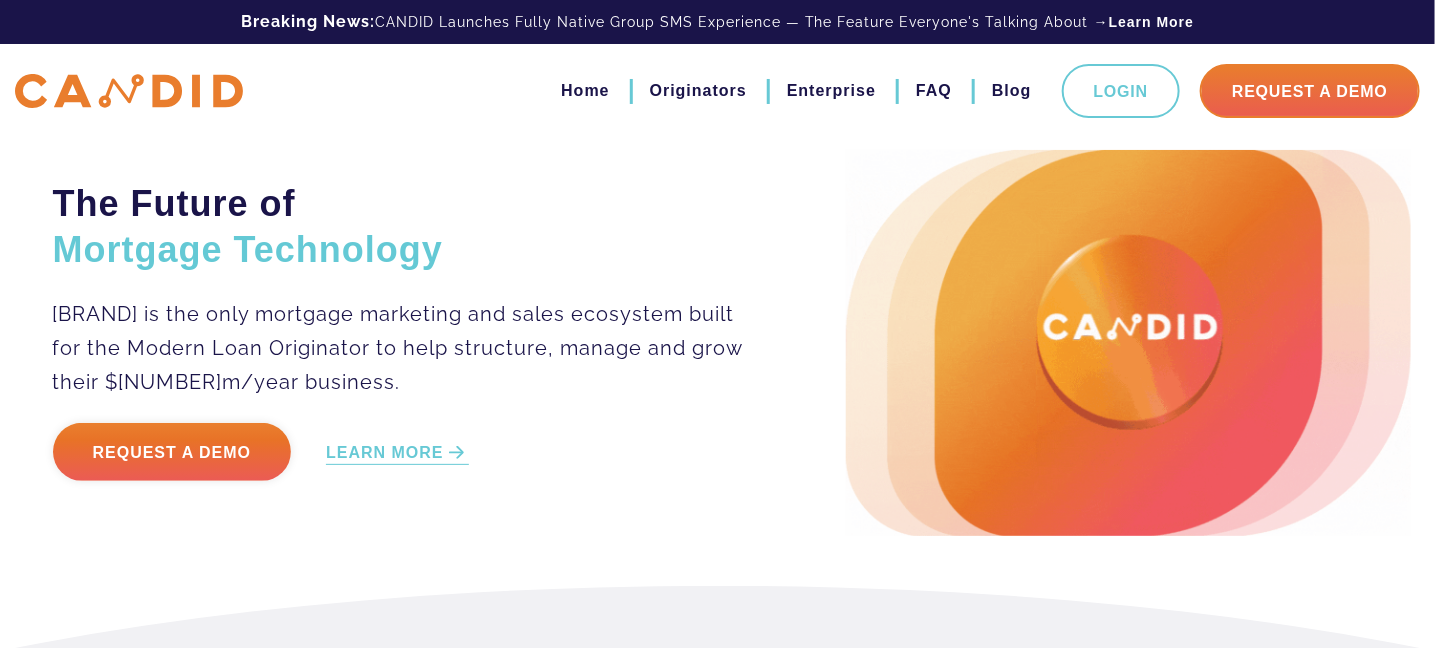 click at bounding box center (1128, 343) 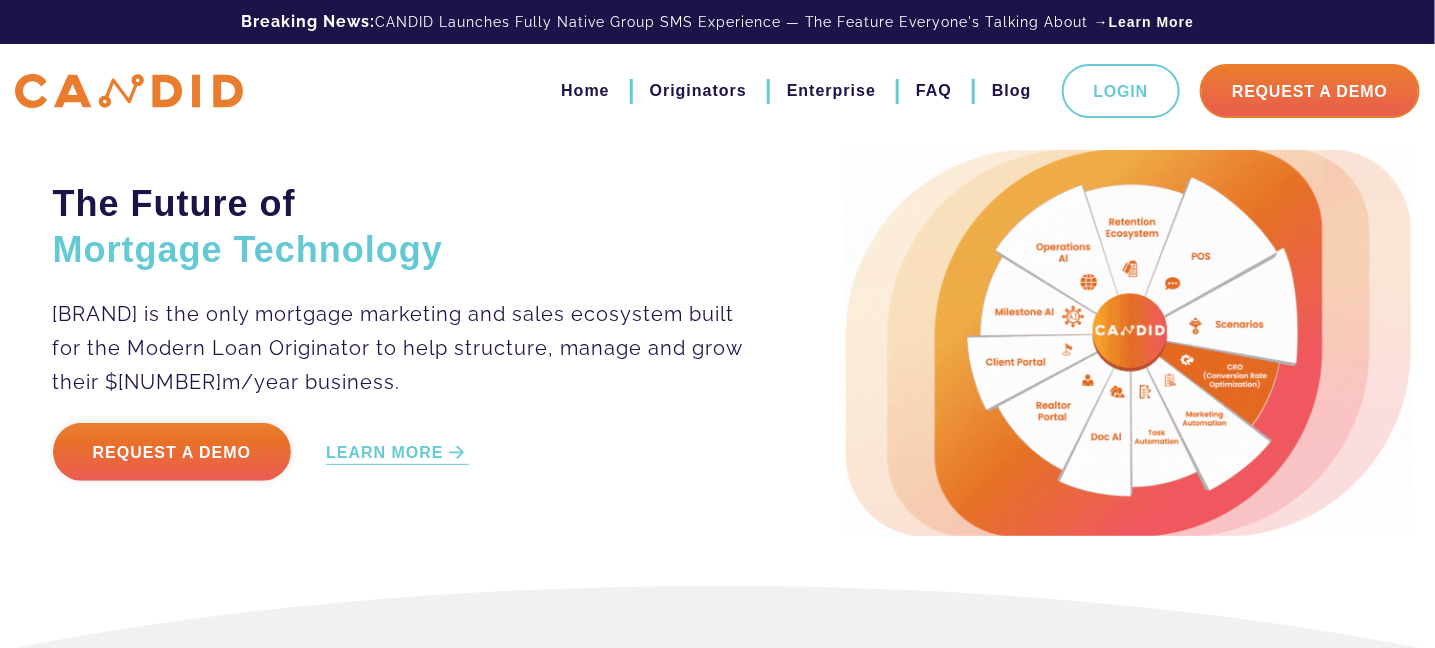 click at bounding box center [1128, 343] 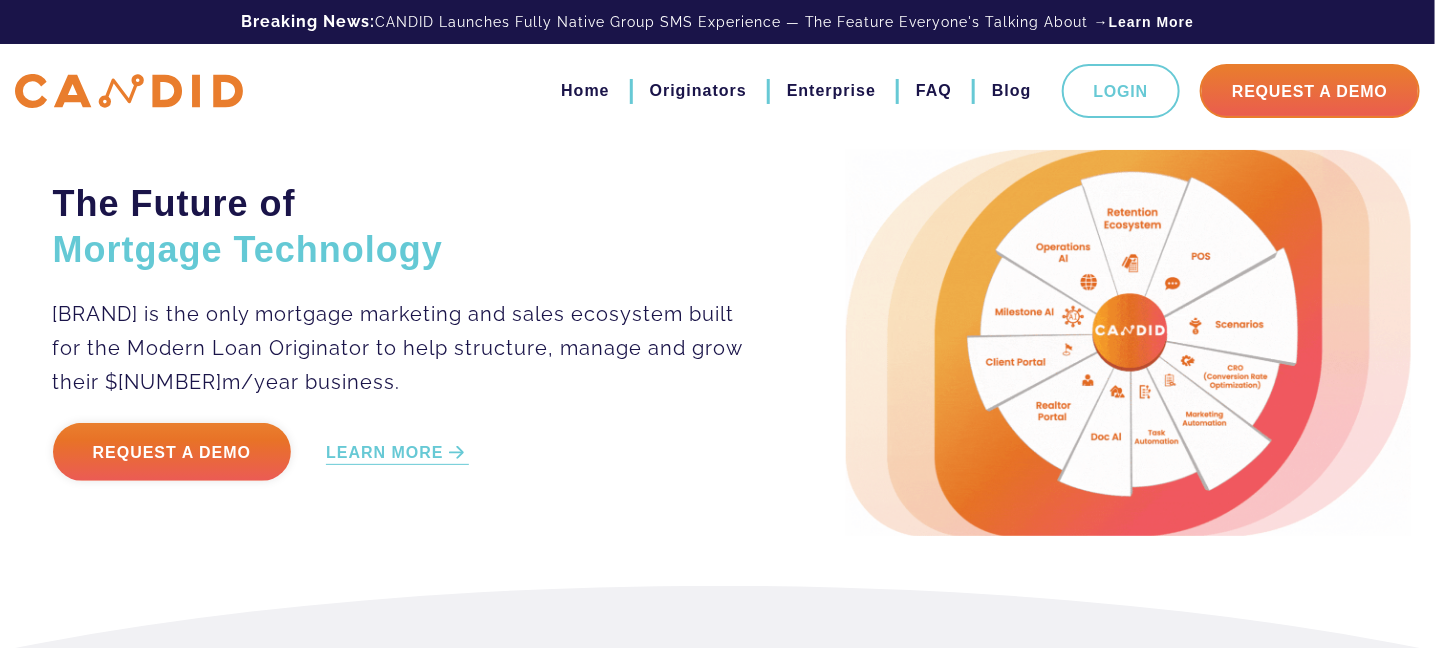 click at bounding box center (1128, 343) 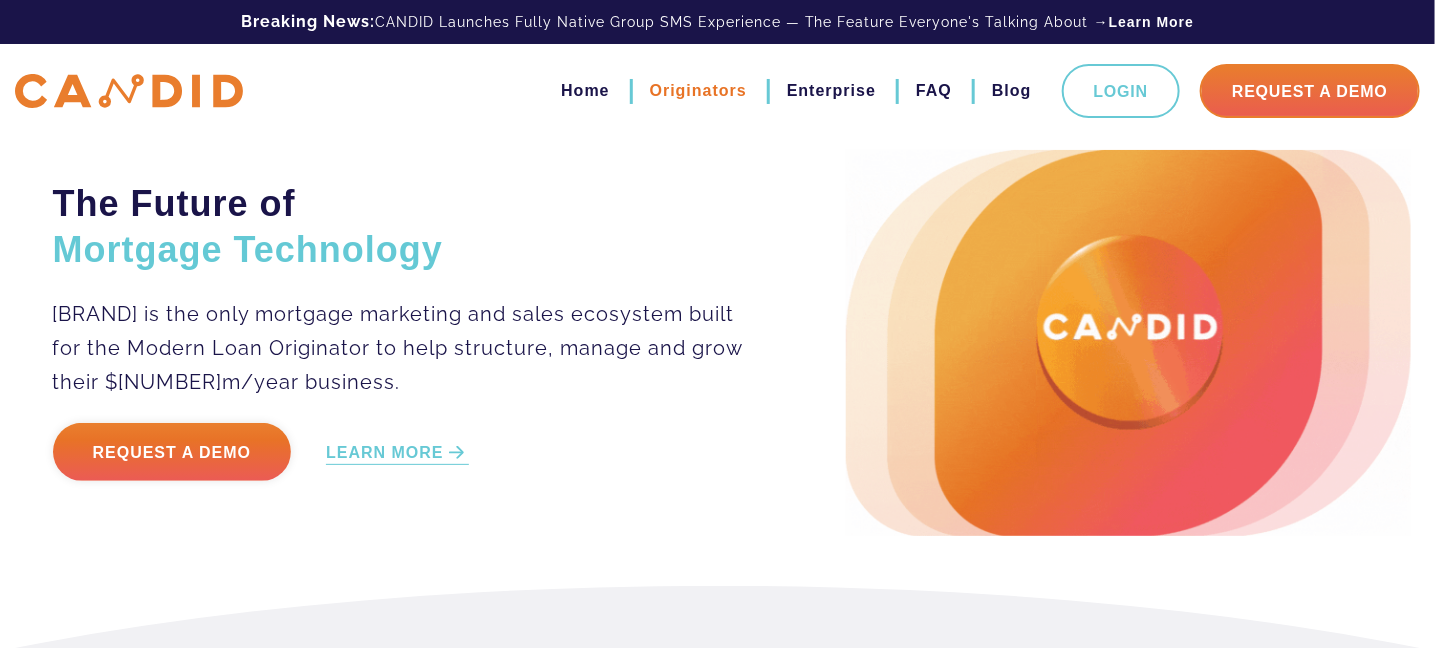 click on "Originators" at bounding box center [698, 91] 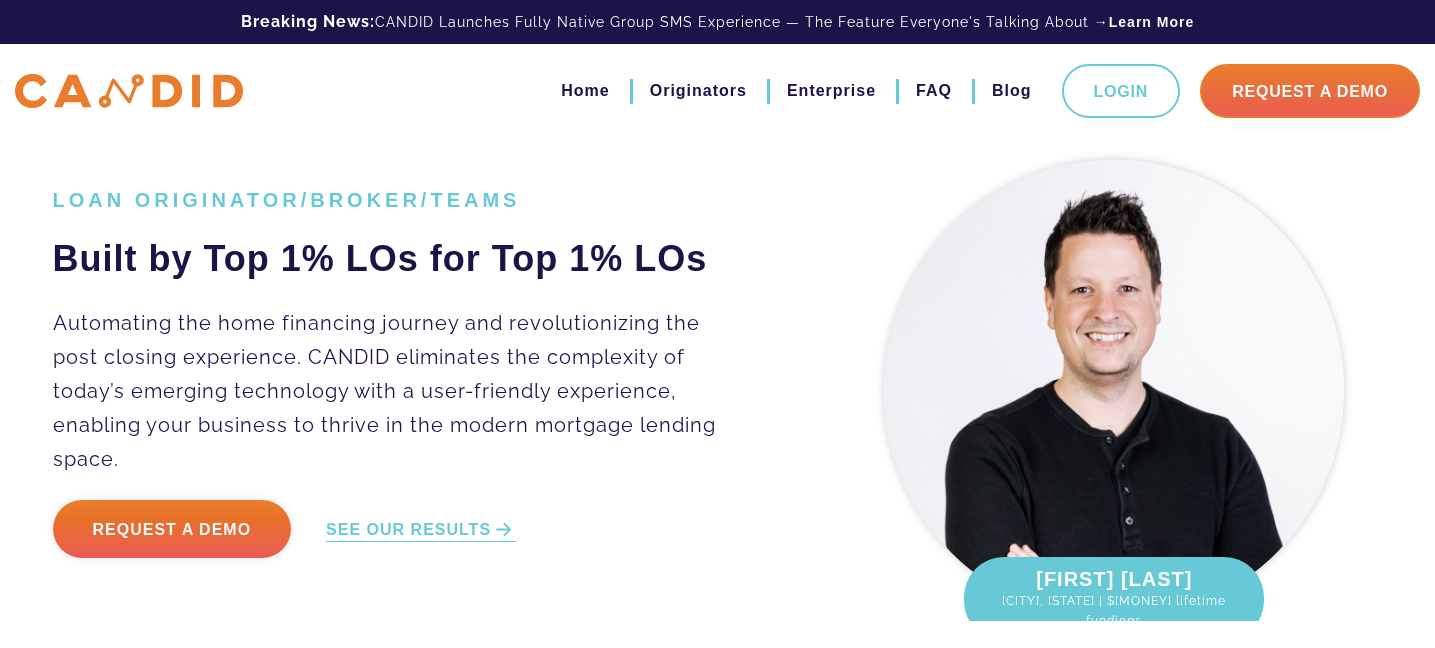 scroll, scrollTop: 0, scrollLeft: 0, axis: both 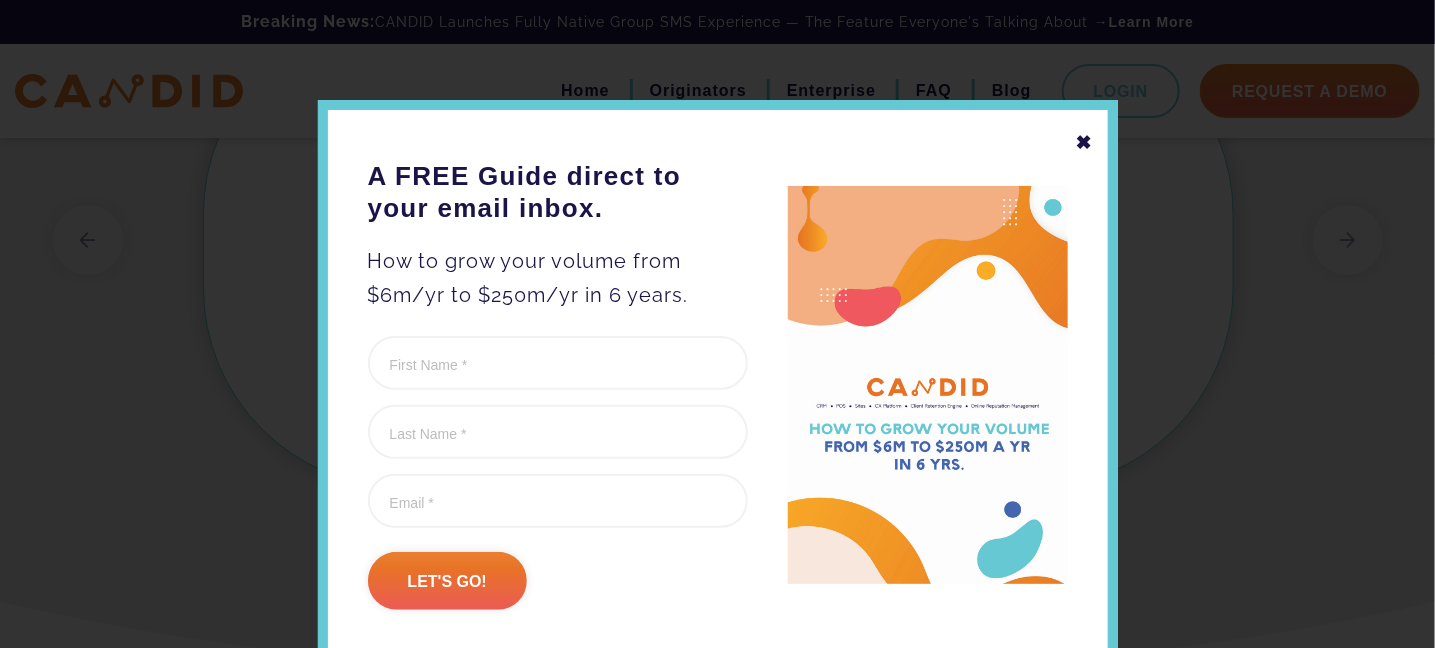 click on "✖" at bounding box center (1085, 142) 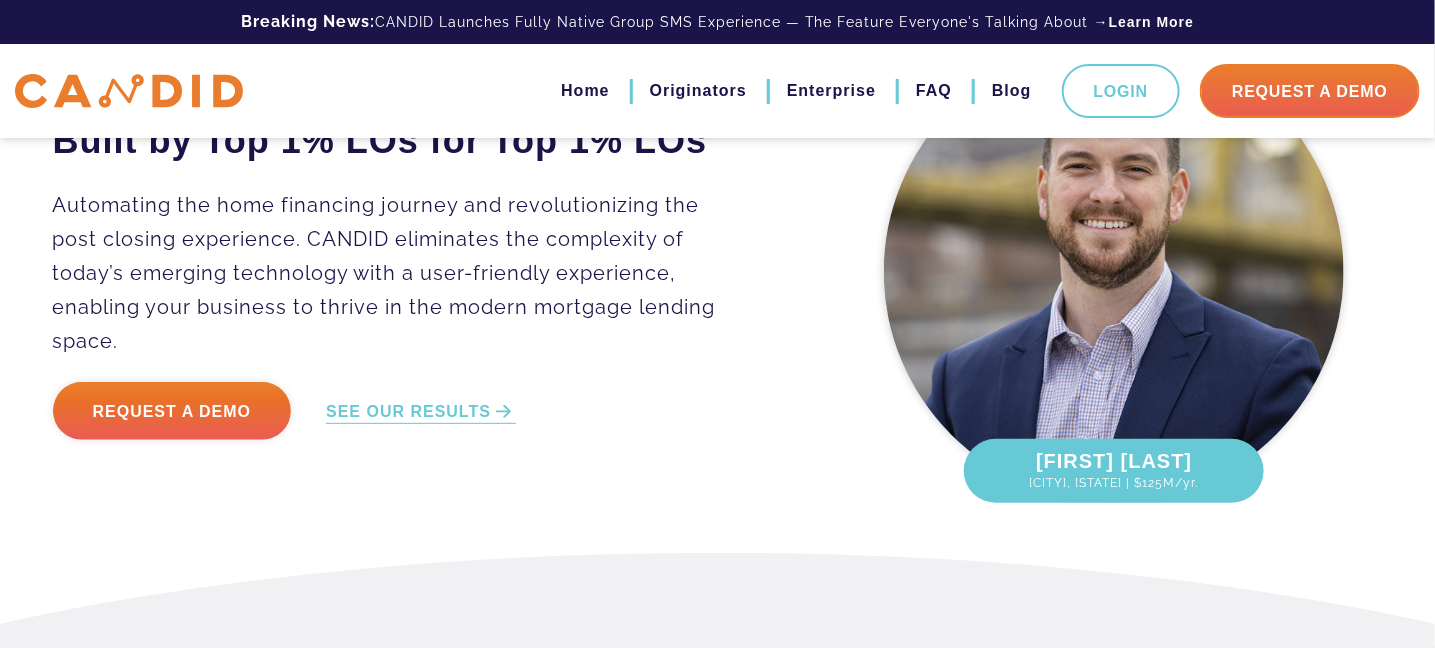 scroll, scrollTop: 0, scrollLeft: 0, axis: both 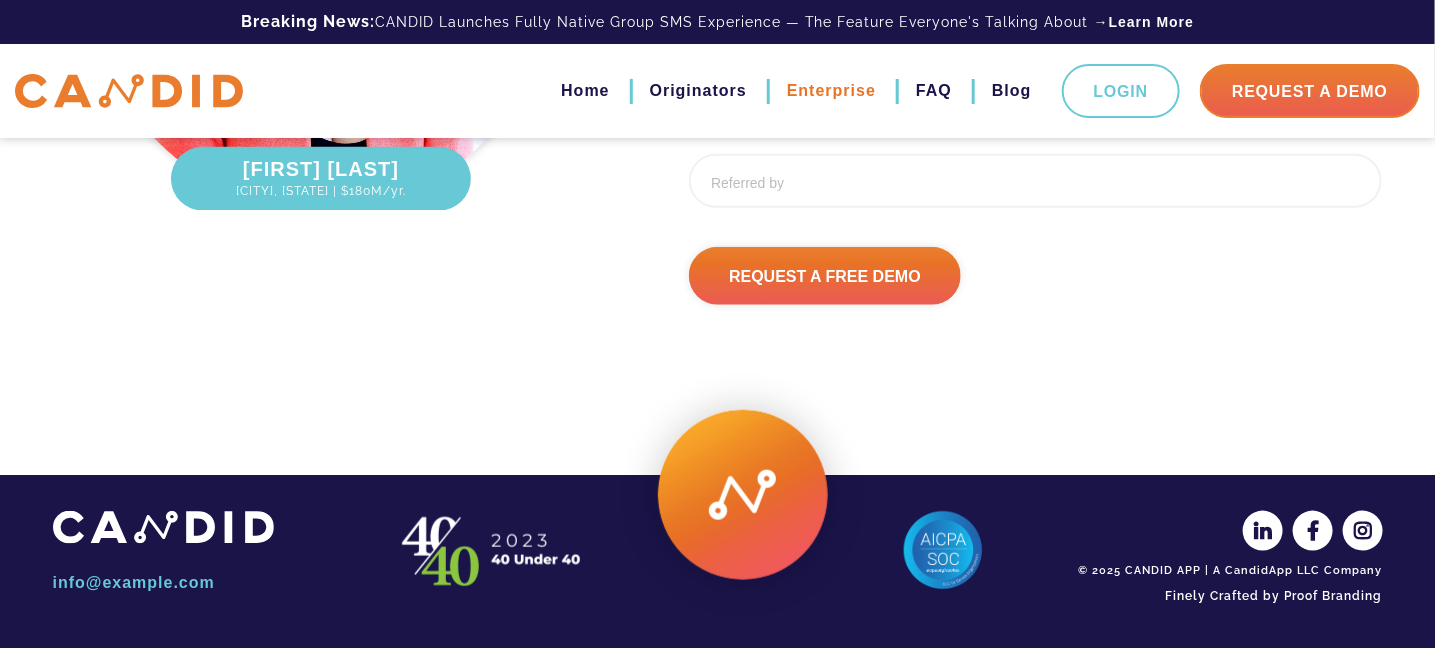 click on "Enterprise" at bounding box center (831, 91) 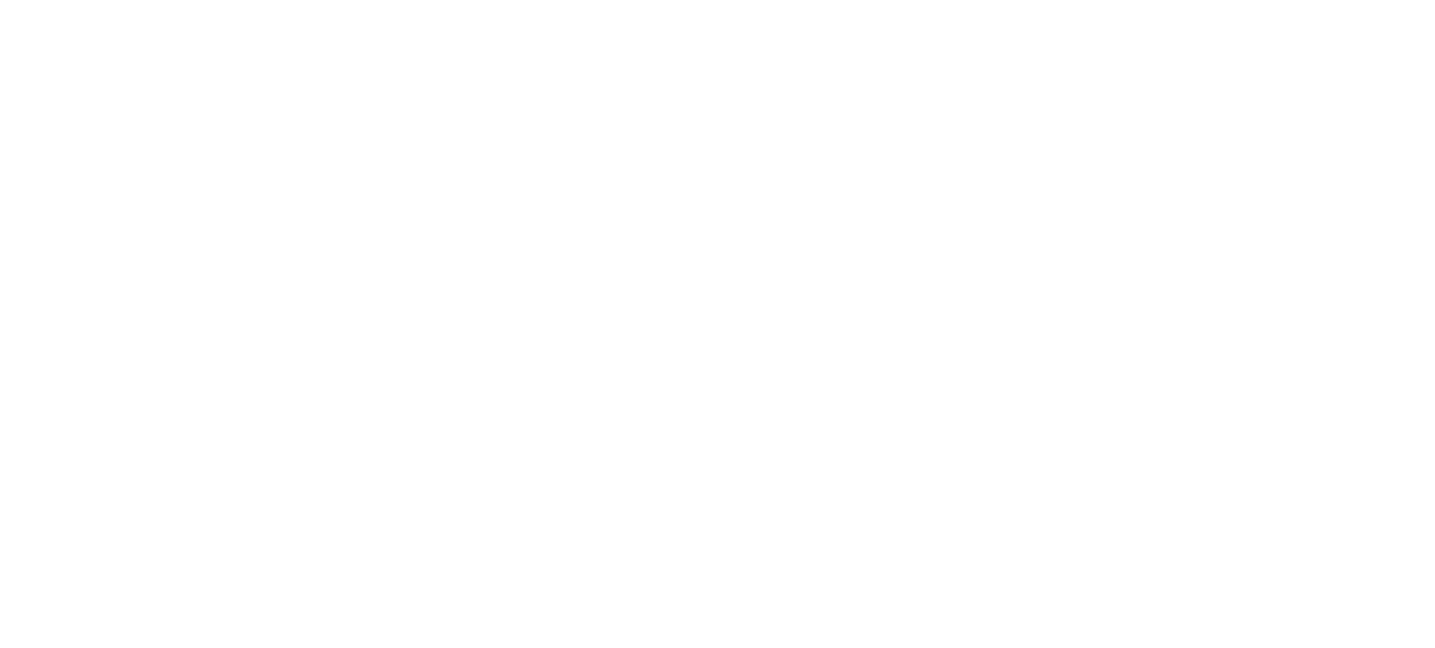 click at bounding box center [0, 0] 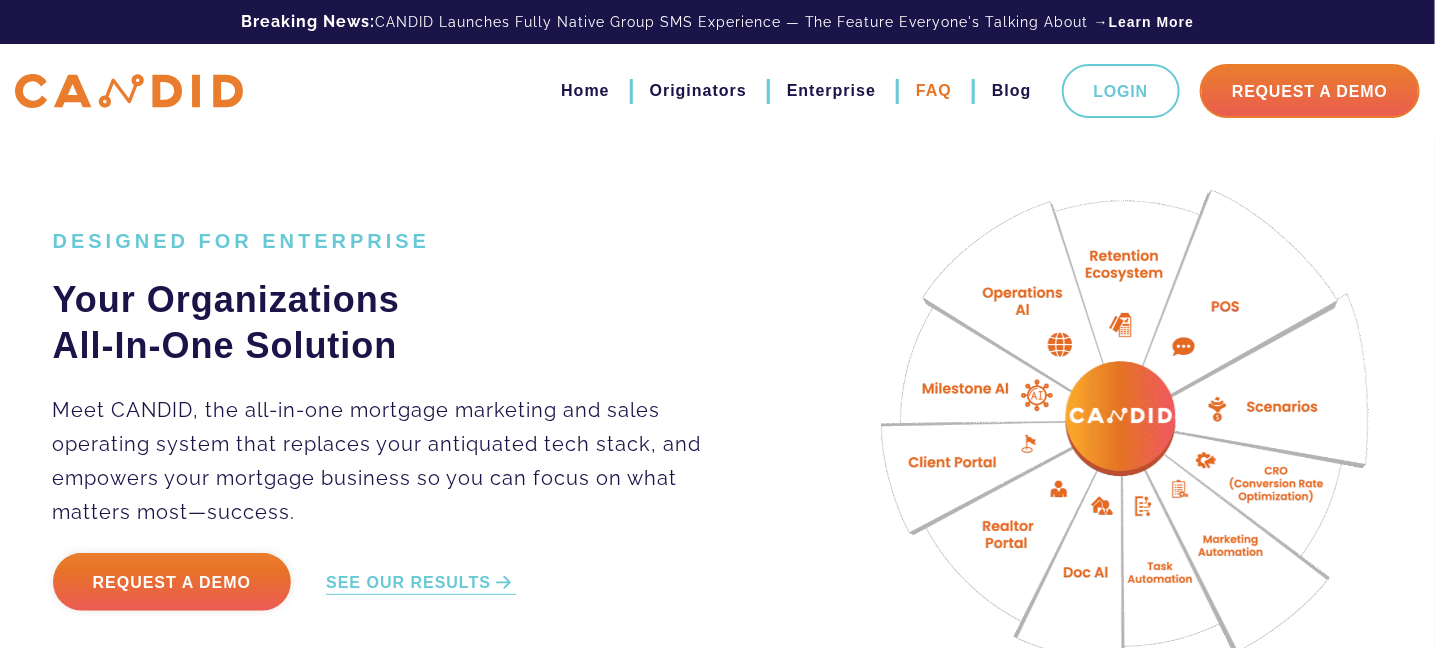 scroll, scrollTop: 0, scrollLeft: 0, axis: both 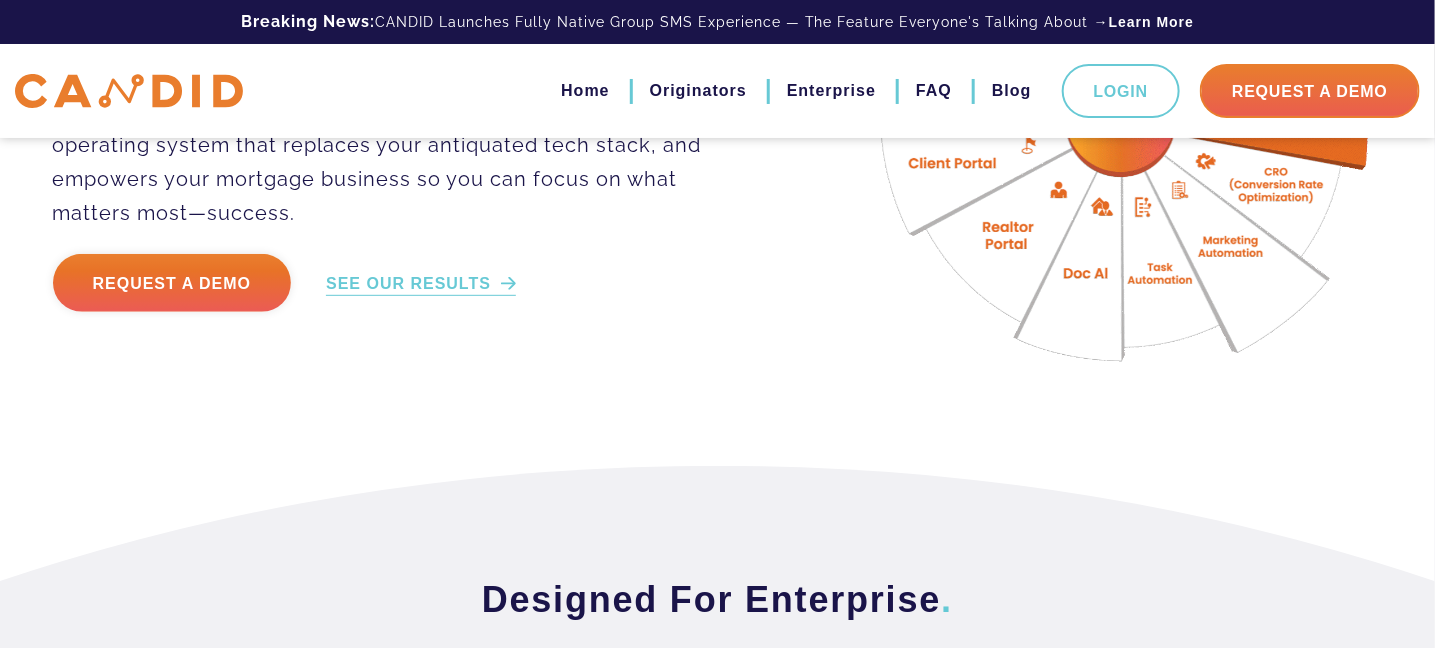 click on "SEE OUR RESULTS" at bounding box center [421, 284] 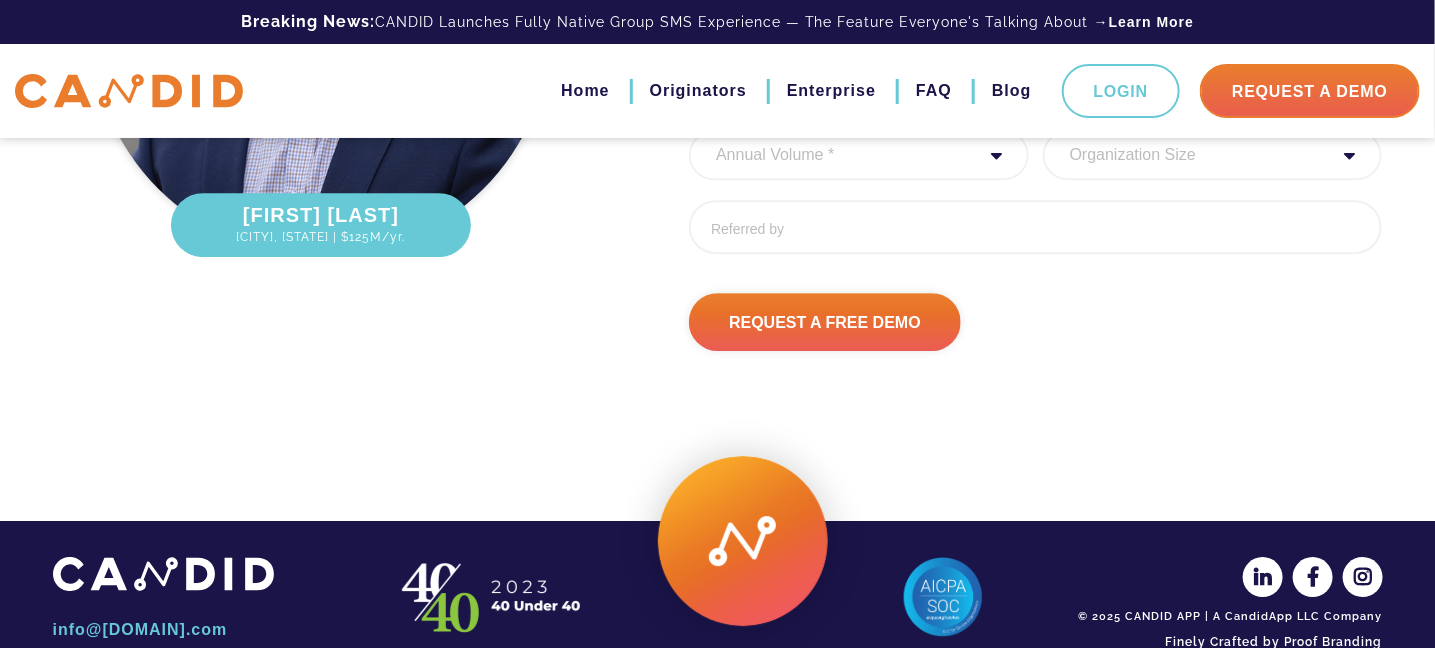 scroll, scrollTop: 5173, scrollLeft: 0, axis: vertical 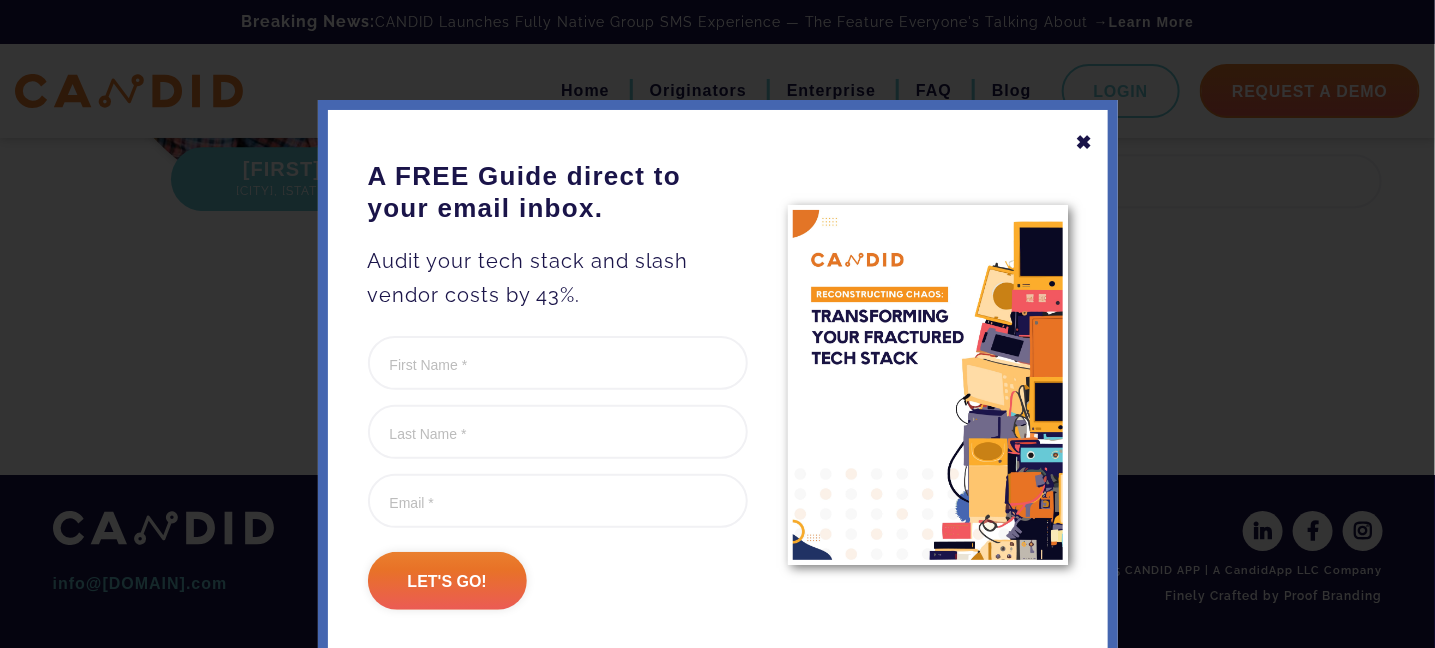 click on "✖" at bounding box center (1085, 142) 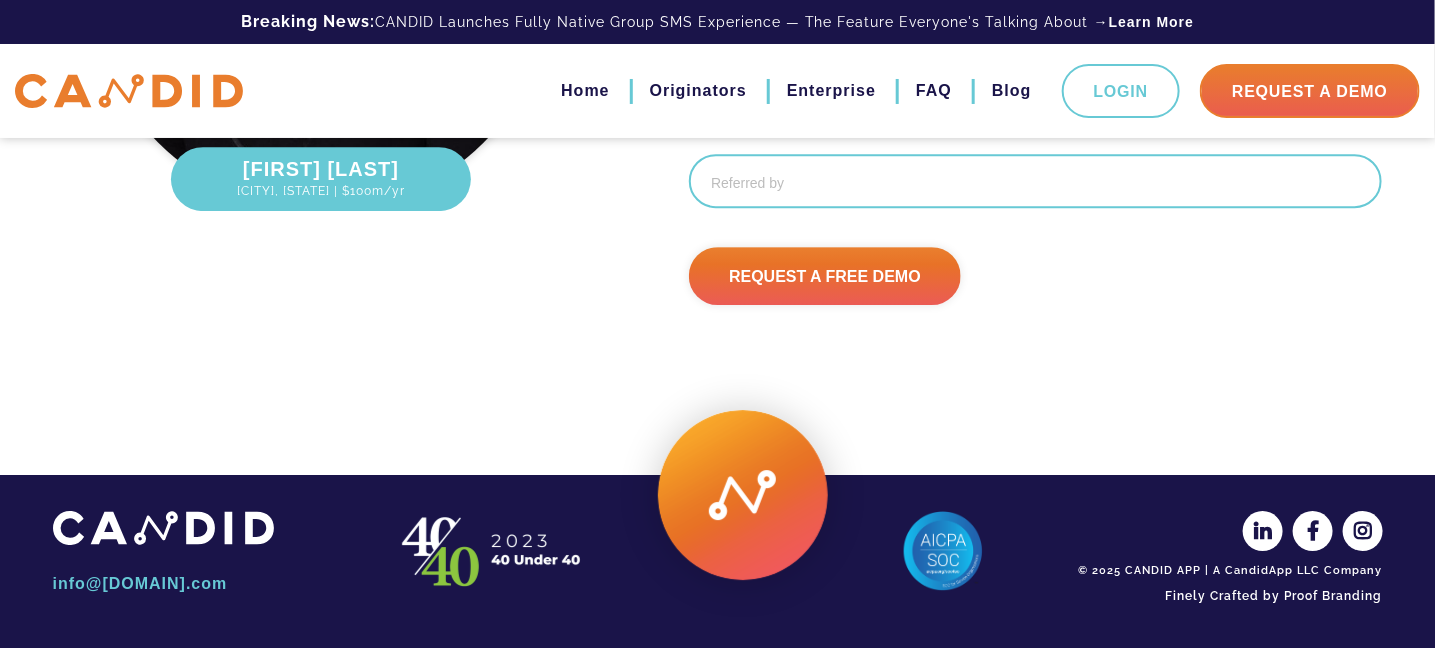drag, startPoint x: 805, startPoint y: 176, endPoint x: 1168, endPoint y: 231, distance: 367.14304 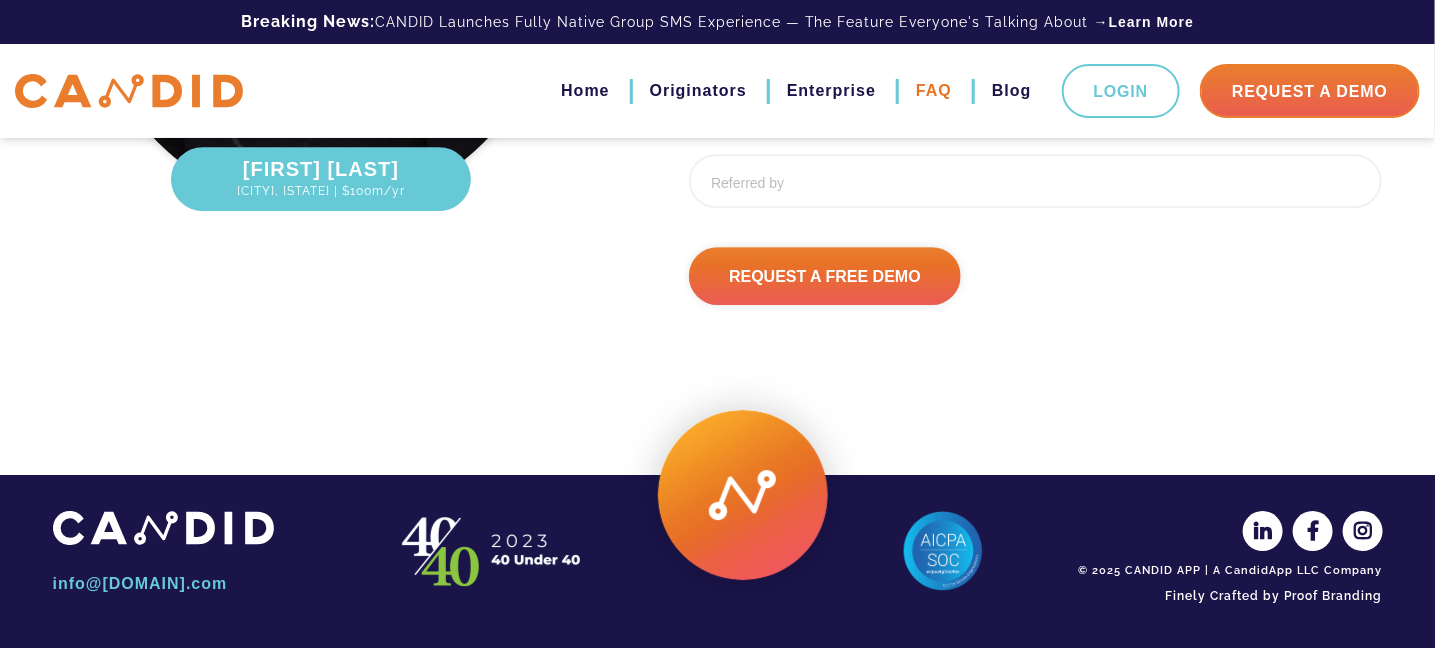 click on "FAQ" at bounding box center (934, 91) 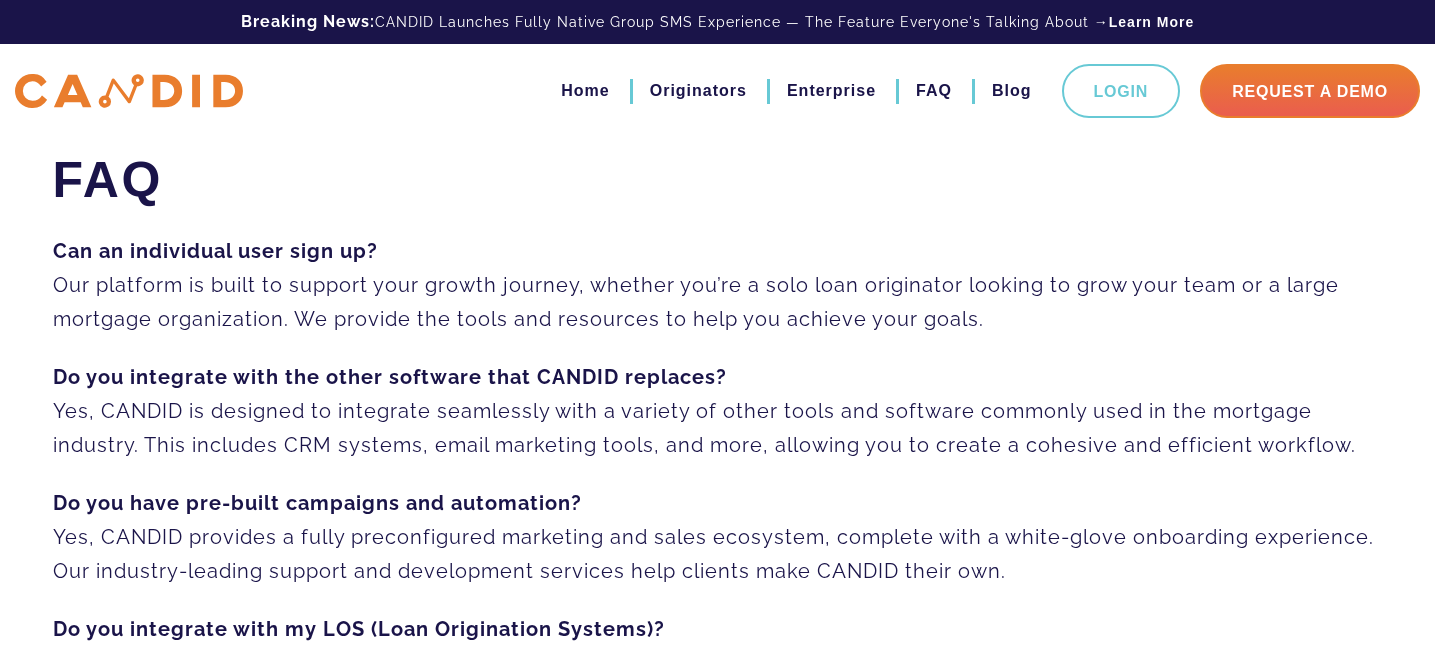 scroll, scrollTop: 0, scrollLeft: 0, axis: both 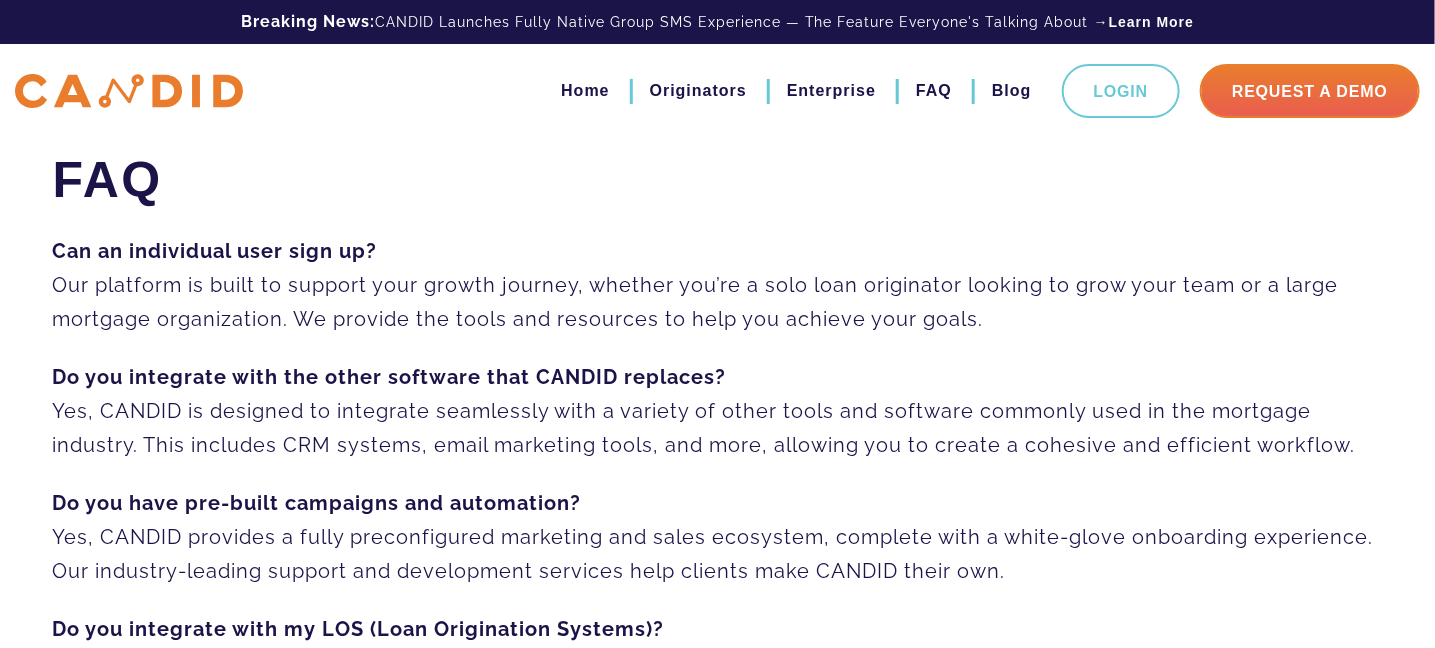 drag, startPoint x: 1028, startPoint y: 291, endPoint x: 974, endPoint y: -32, distance: 327.48282 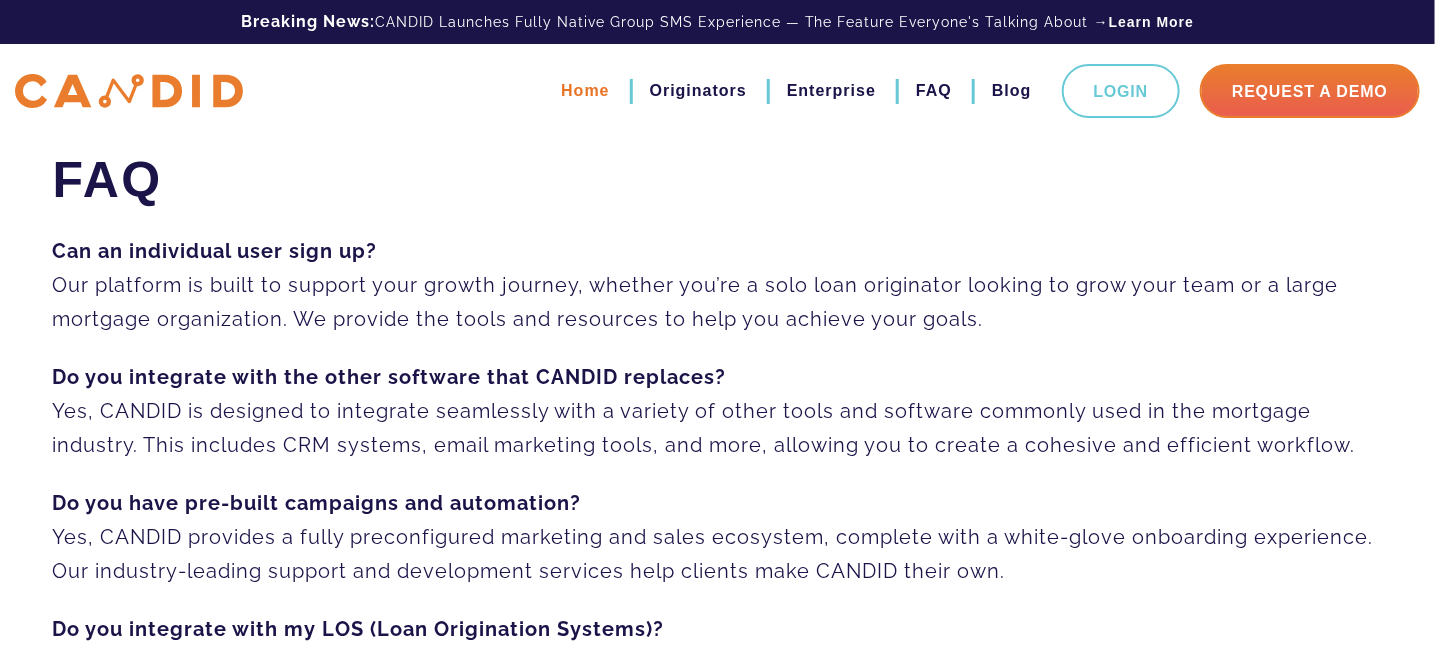 click on "Home" at bounding box center (585, 91) 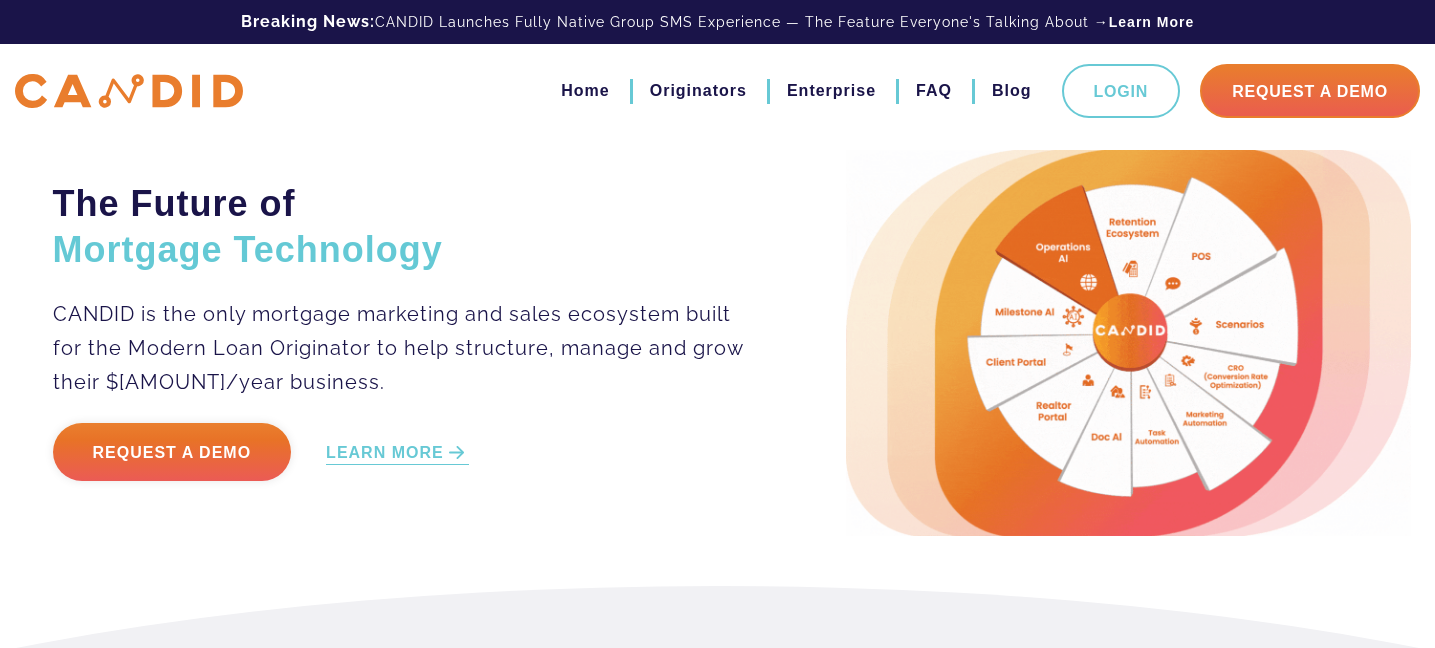 scroll, scrollTop: 0, scrollLeft: 0, axis: both 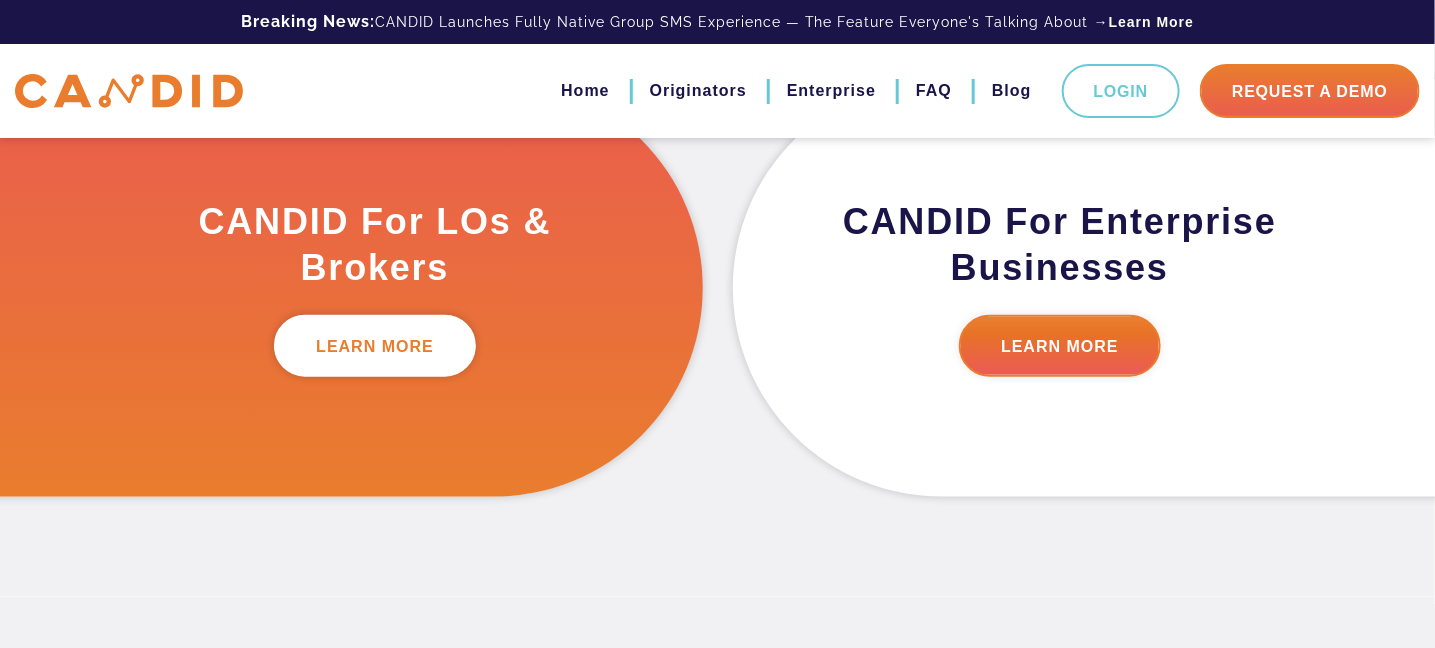 click on "LEARN MORE" at bounding box center (375, 346) 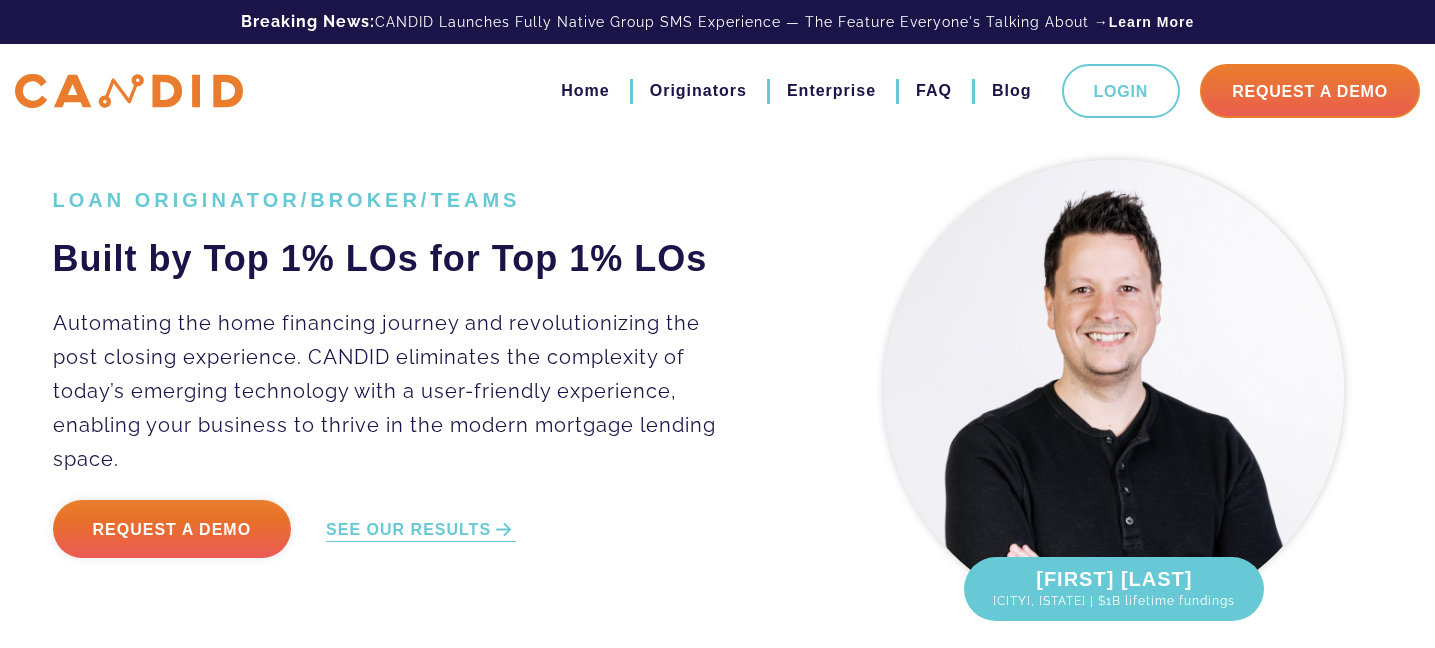 scroll, scrollTop: 0, scrollLeft: 0, axis: both 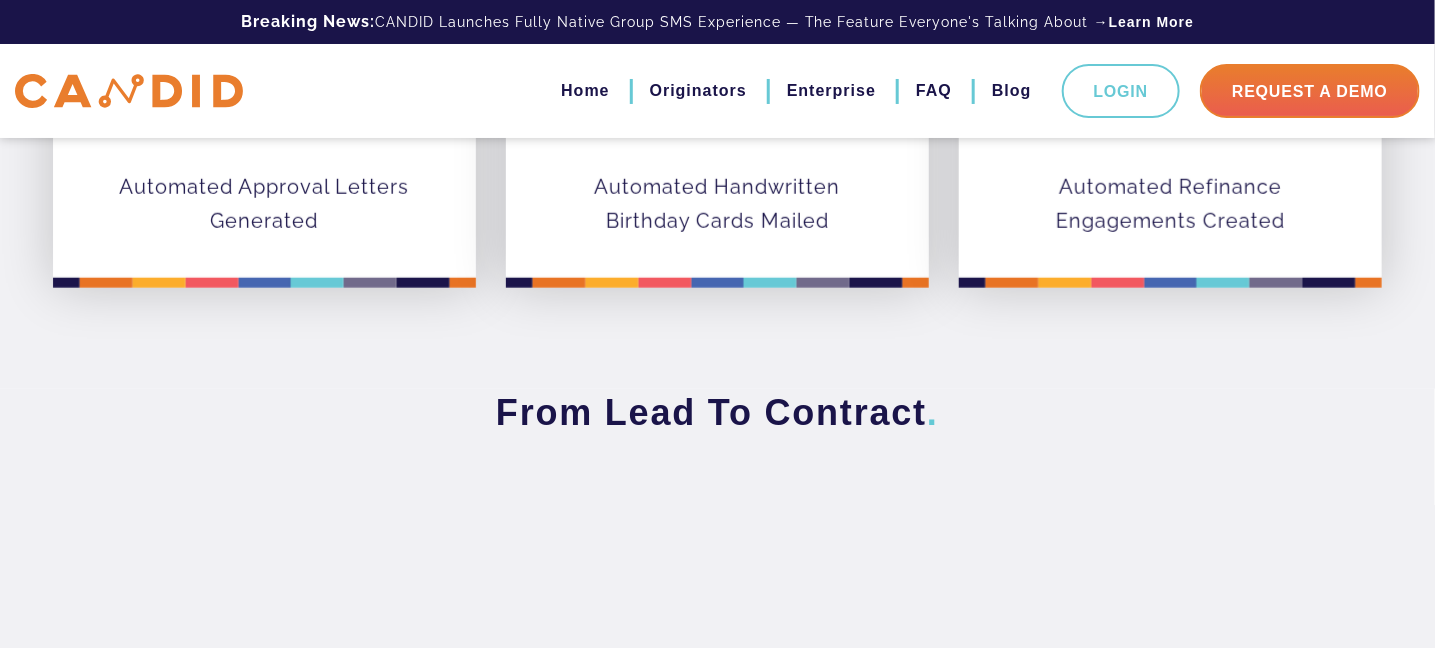 drag, startPoint x: 772, startPoint y: 187, endPoint x: 760, endPoint y: 378, distance: 191.37659 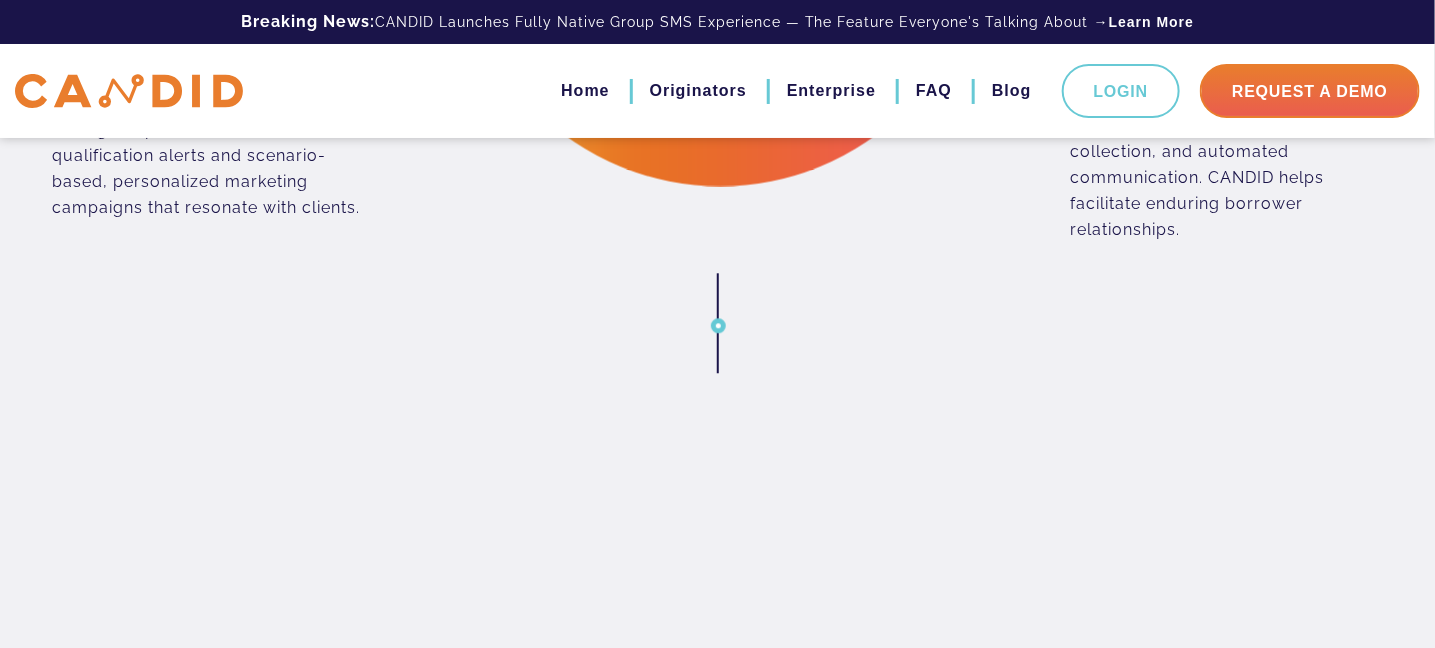 scroll, scrollTop: 1942, scrollLeft: 0, axis: vertical 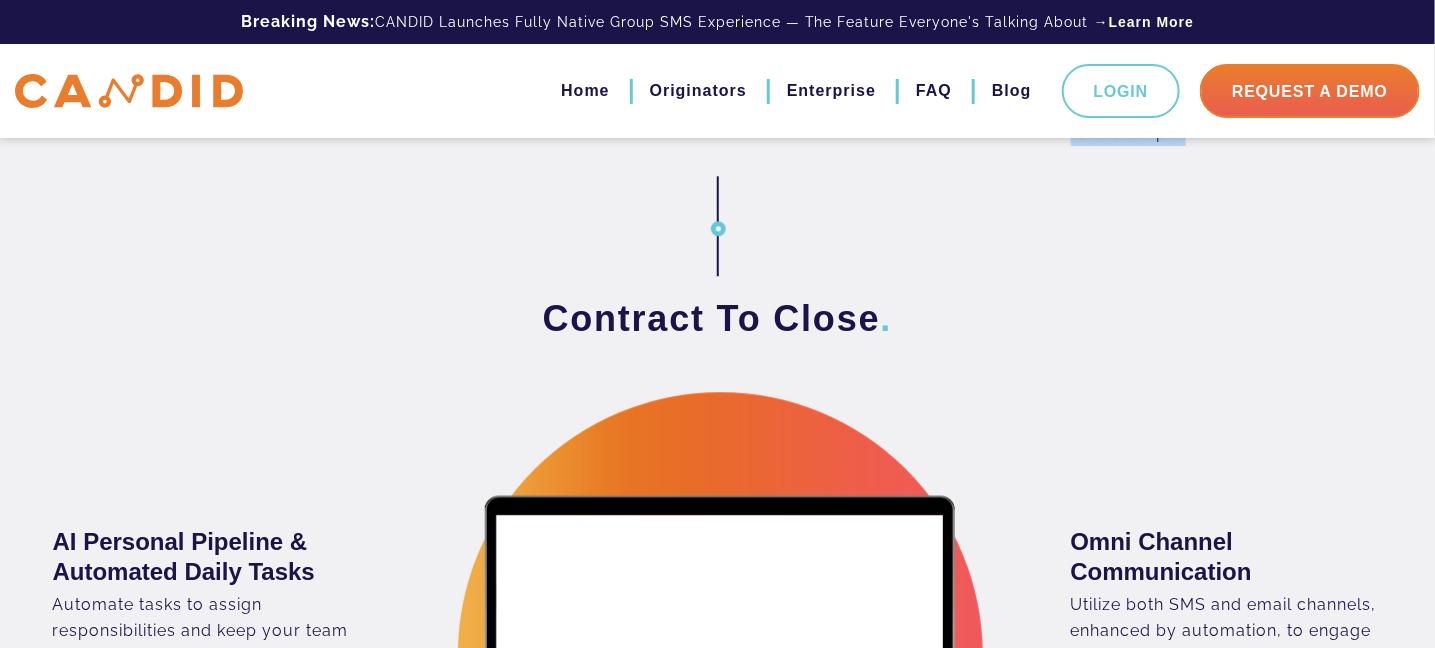 drag, startPoint x: 710, startPoint y: 238, endPoint x: 715, endPoint y: 199, distance: 39.319206 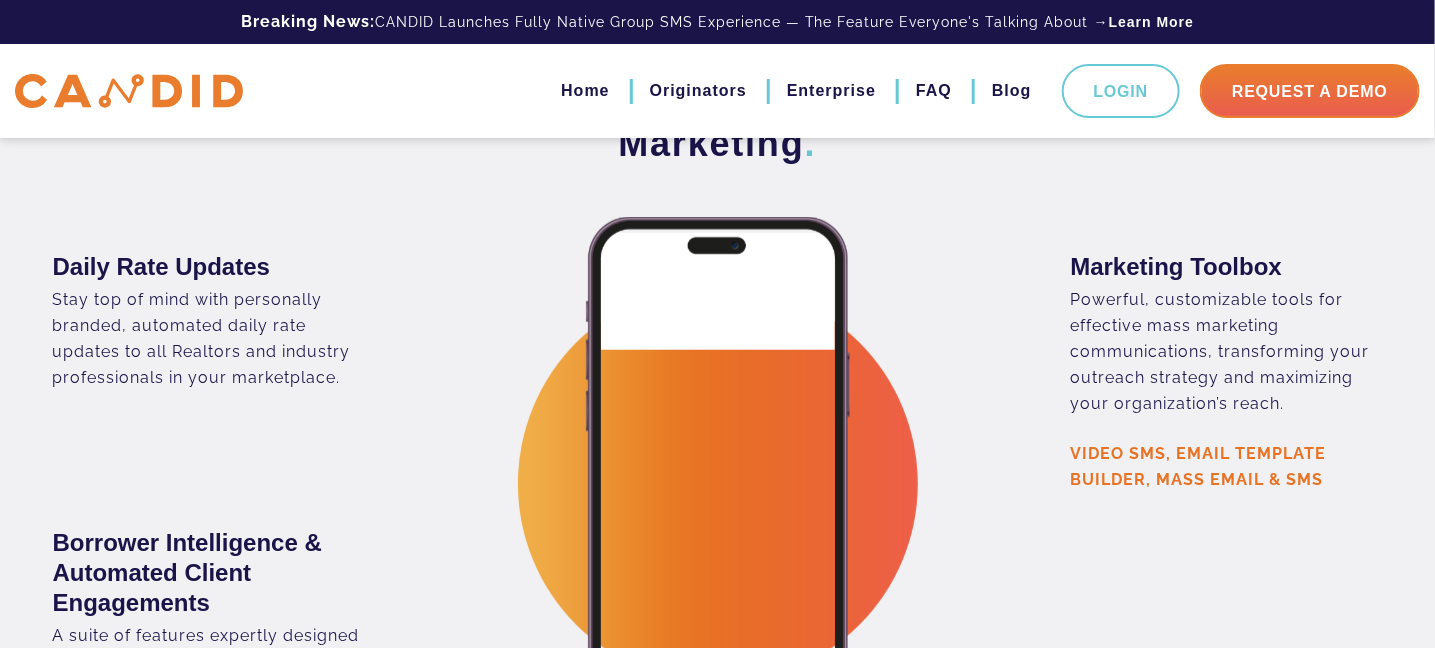 scroll, scrollTop: 3742, scrollLeft: 0, axis: vertical 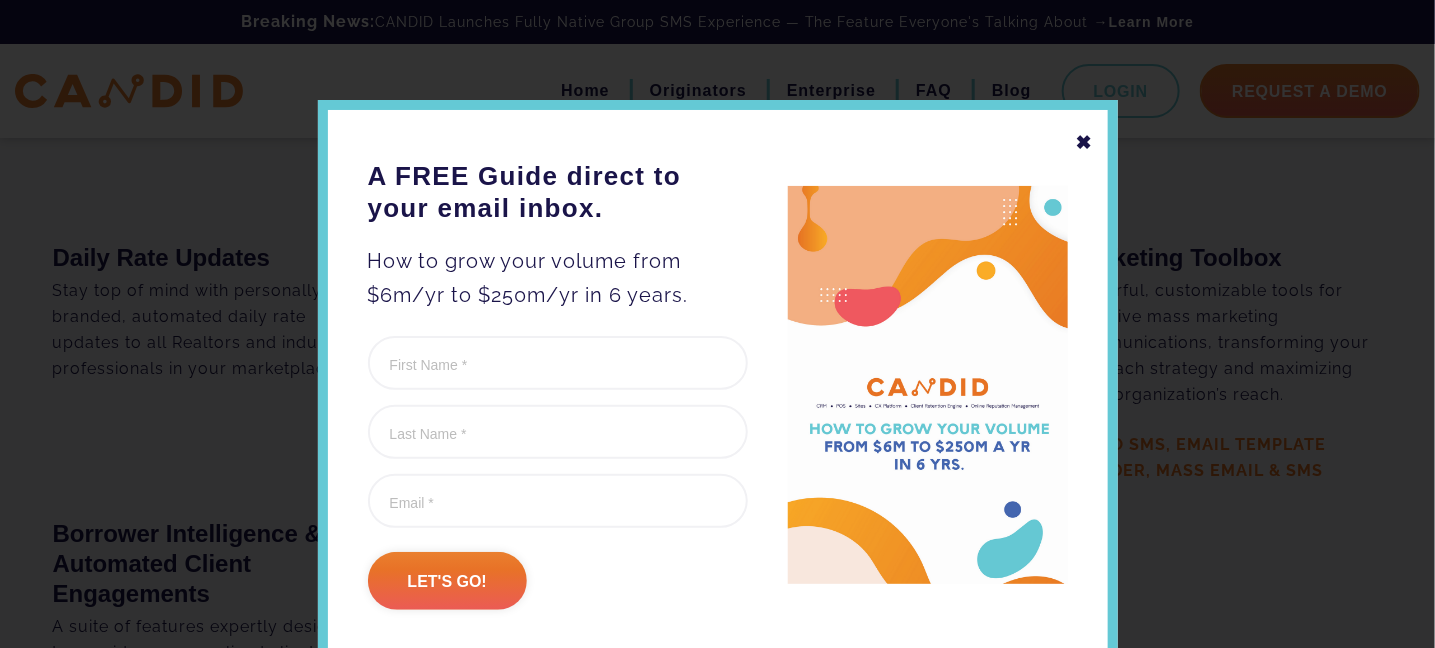 click on "✖" at bounding box center [1085, 142] 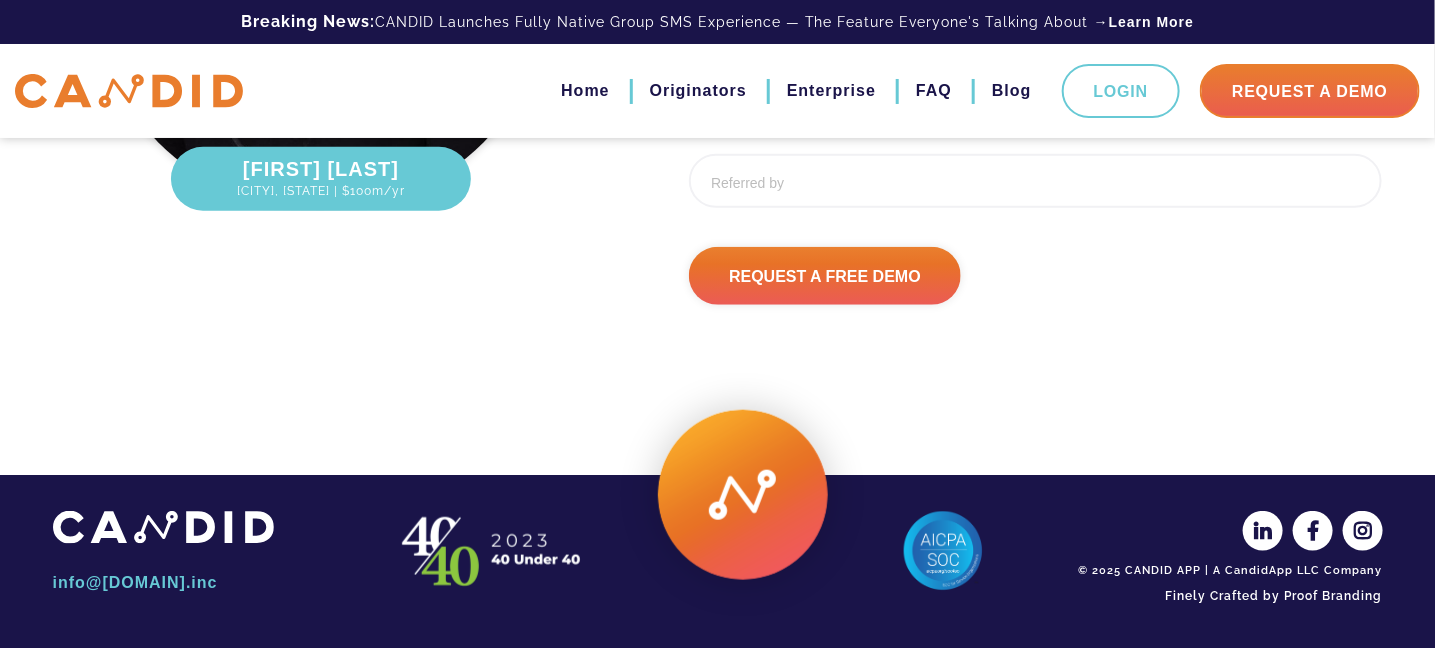scroll, scrollTop: 6746, scrollLeft: 0, axis: vertical 